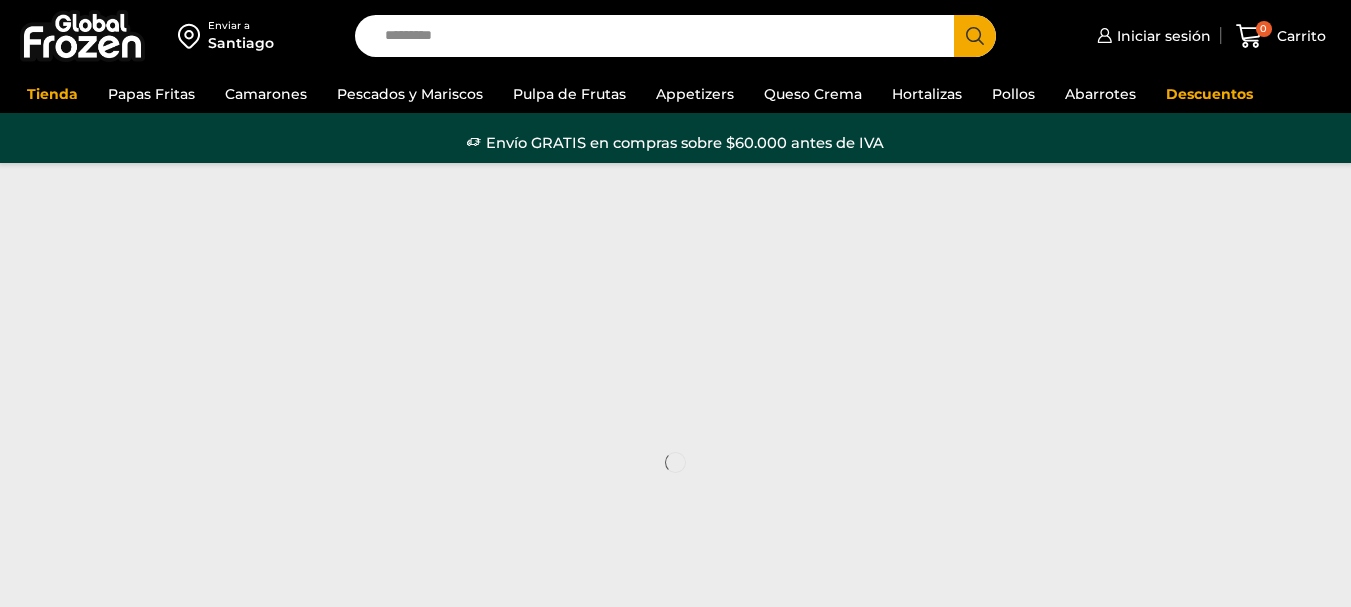 scroll, scrollTop: 0, scrollLeft: 0, axis: both 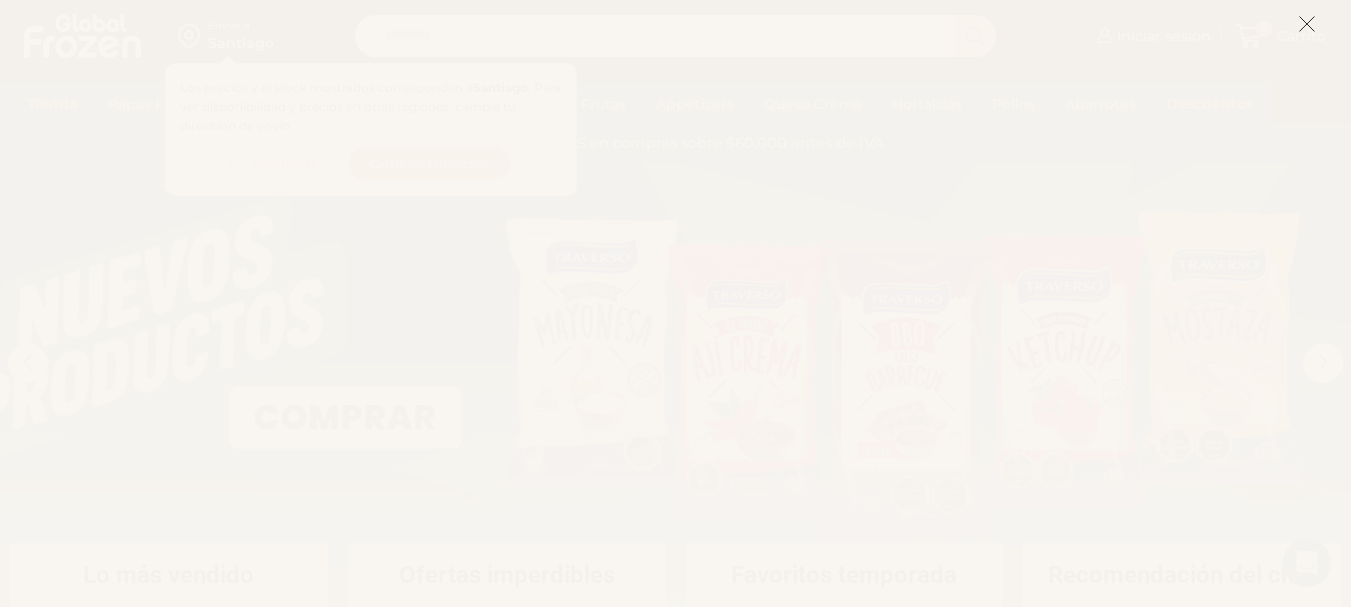 click at bounding box center (1307, 24) 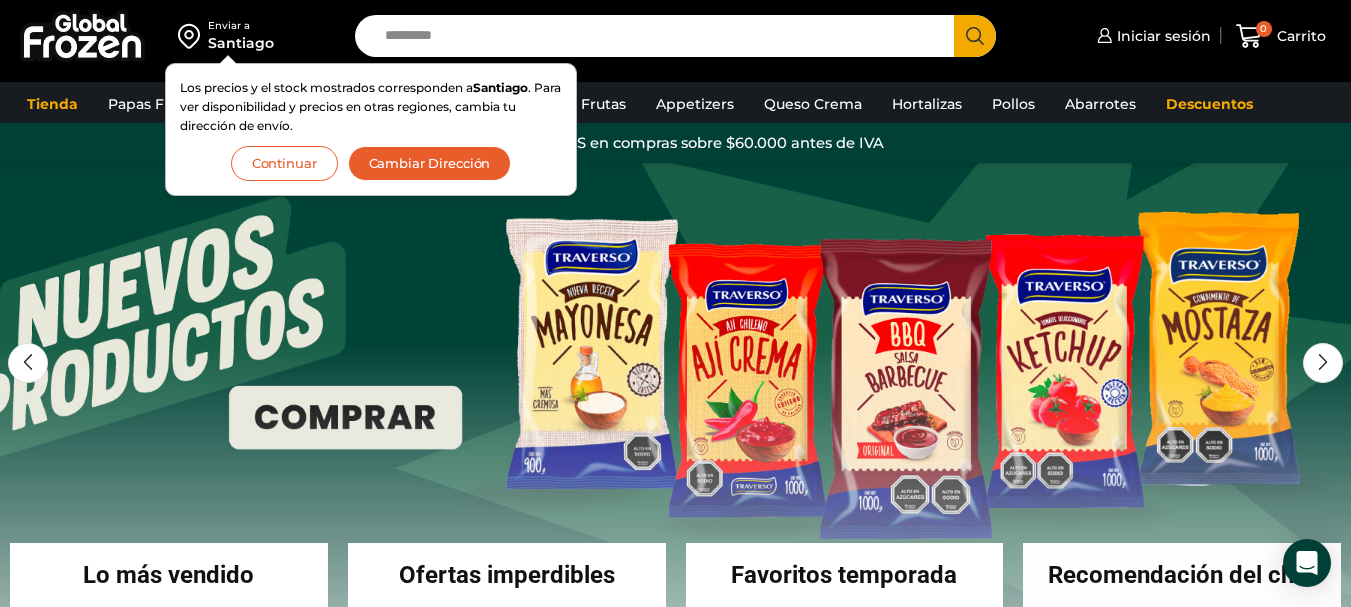 click on "Continuar" at bounding box center (284, 163) 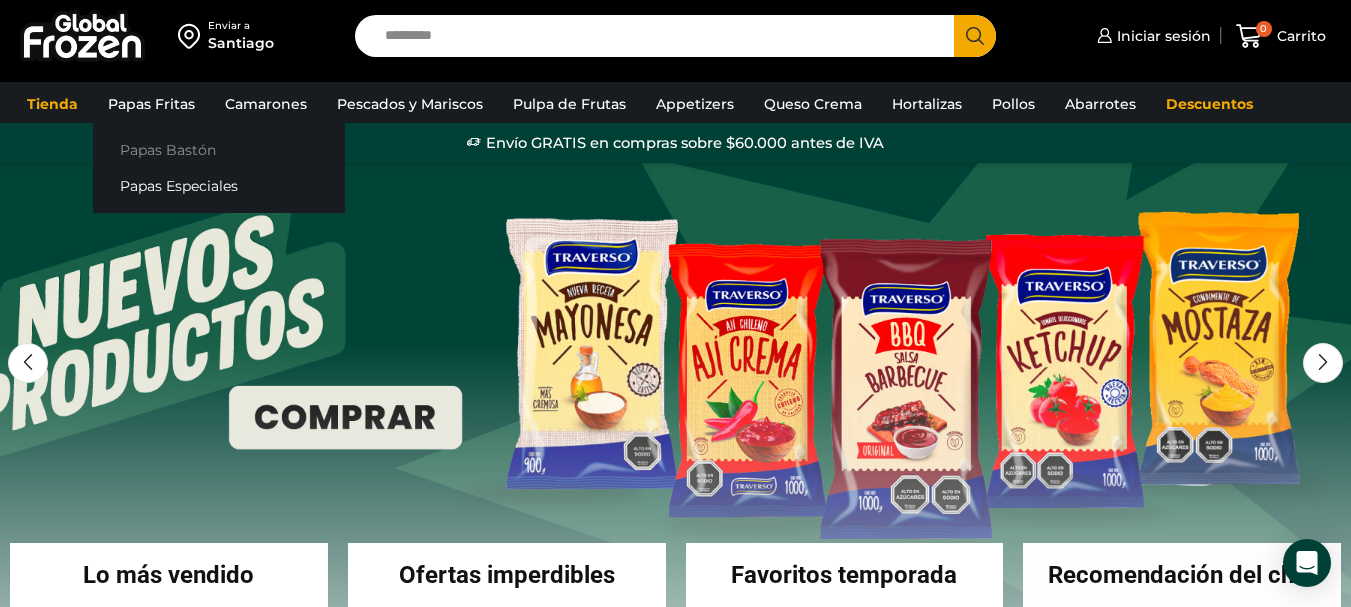 click on "Papas Bastón" at bounding box center (219, 149) 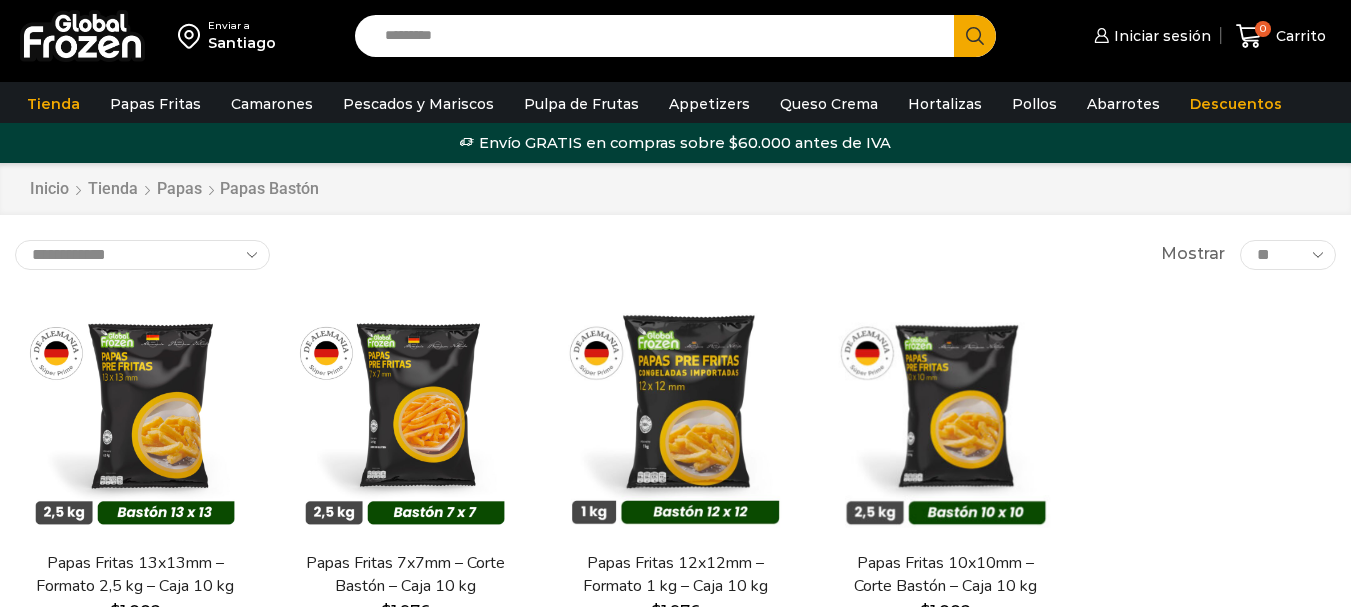 scroll, scrollTop: 0, scrollLeft: 0, axis: both 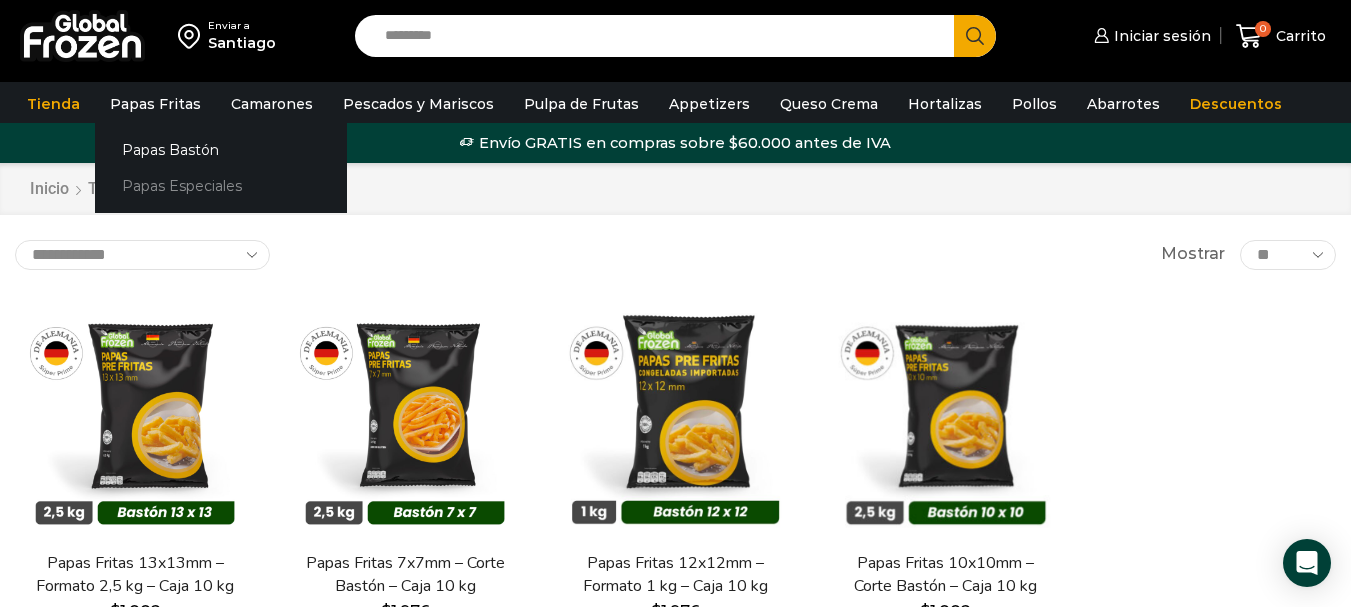 click on "Papas Especiales" at bounding box center (221, 186) 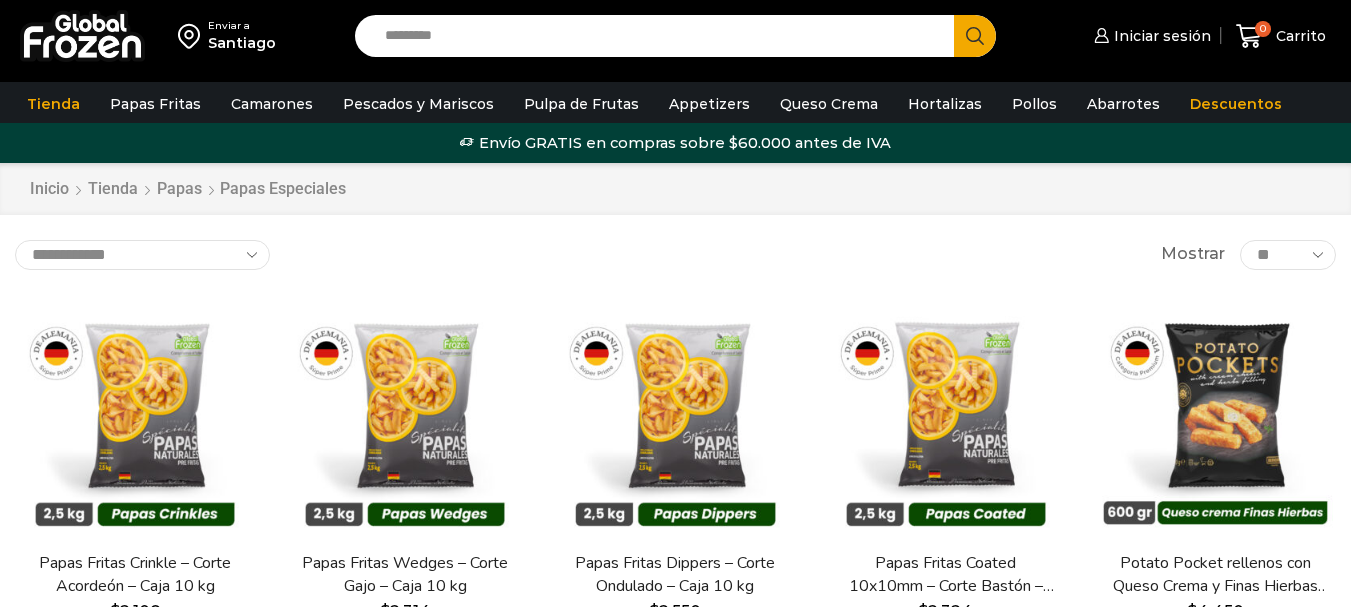 scroll, scrollTop: 0, scrollLeft: 0, axis: both 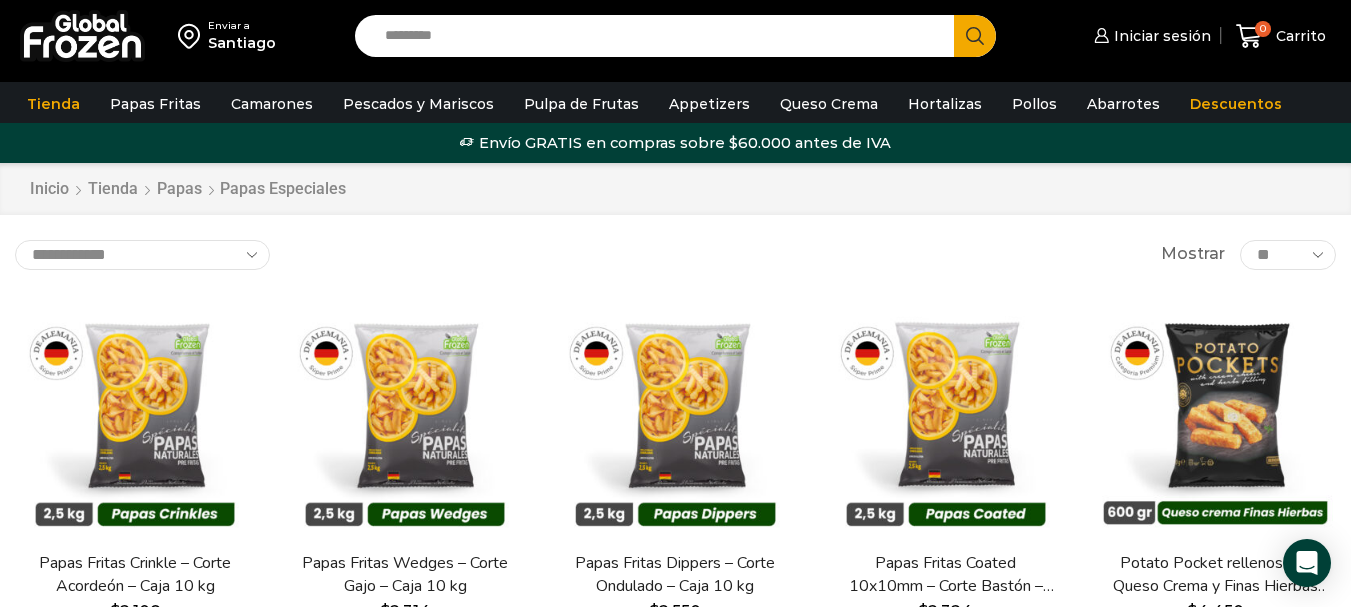 click on "Papas" at bounding box center (179, 189) 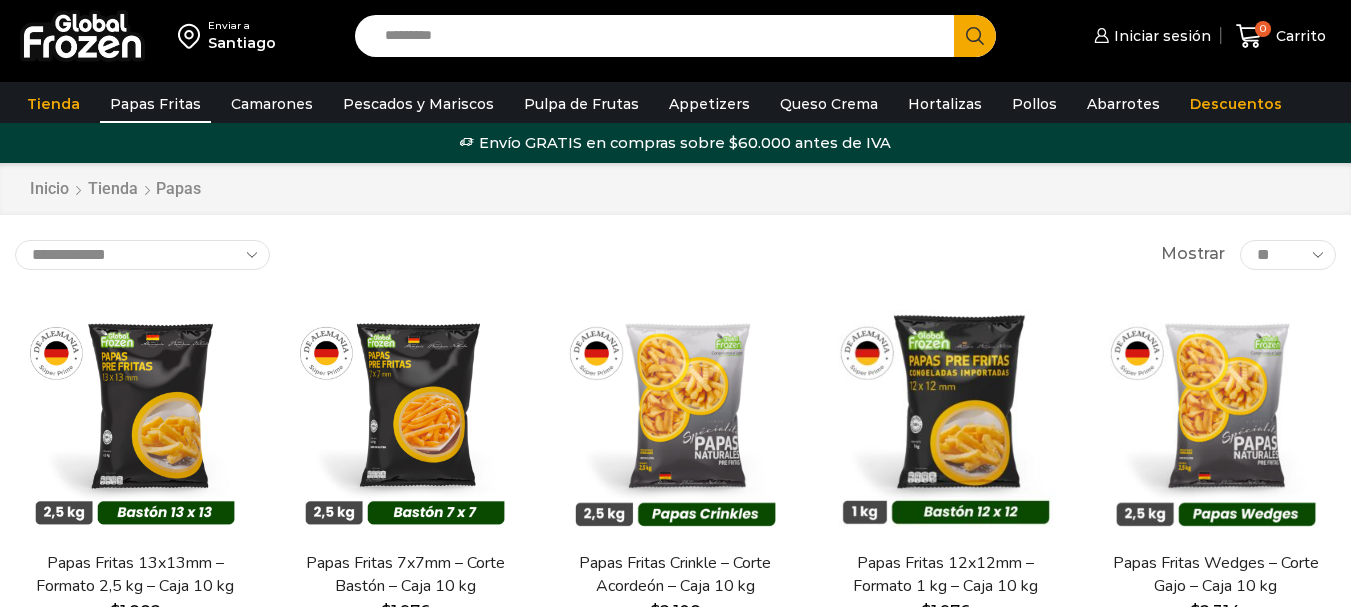 scroll, scrollTop: 0, scrollLeft: 0, axis: both 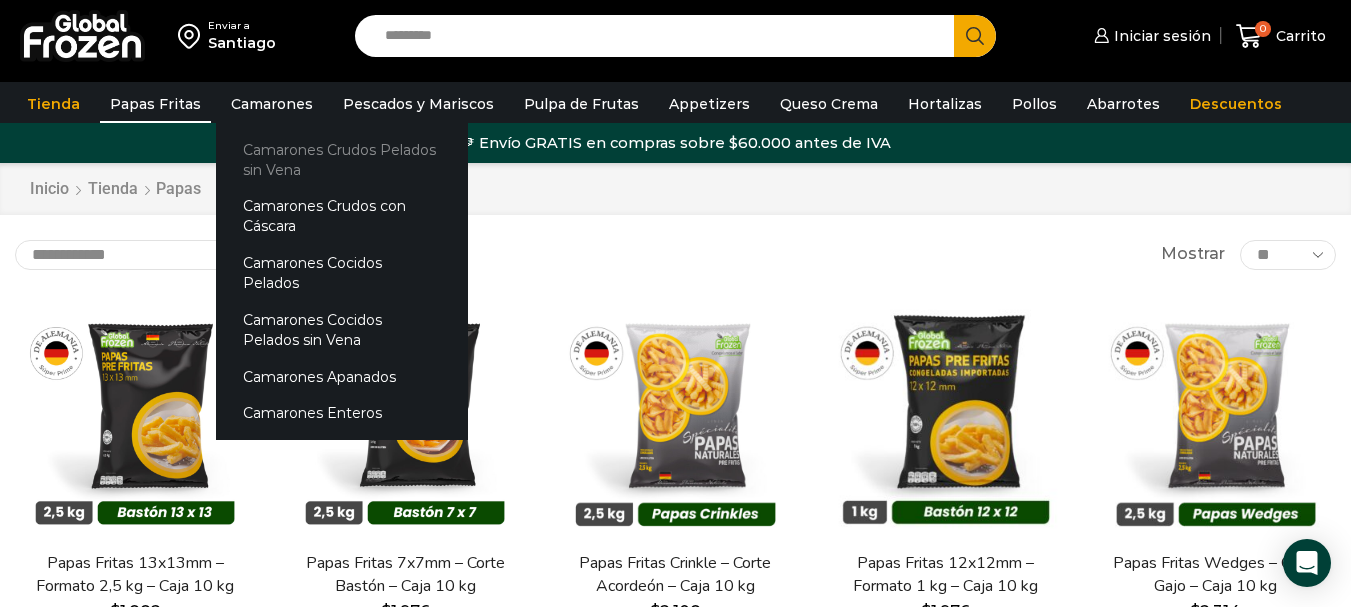 click on "Camarones Crudos Pelados sin Vena" at bounding box center (342, 159) 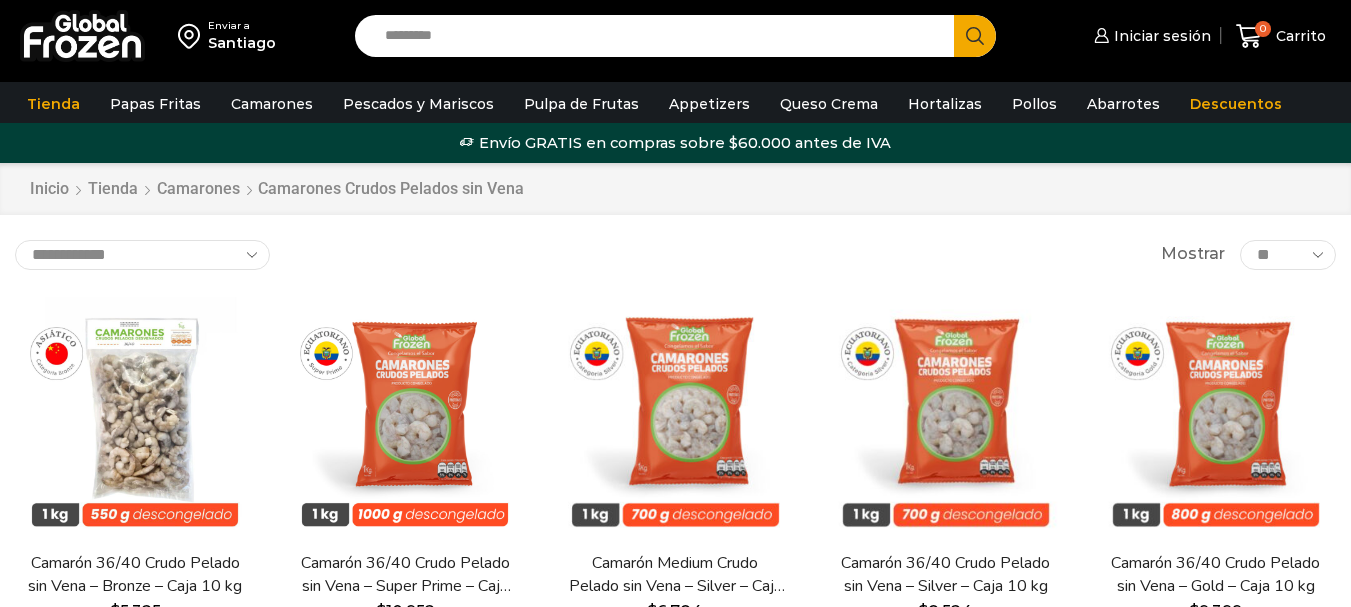 scroll, scrollTop: 0, scrollLeft: 0, axis: both 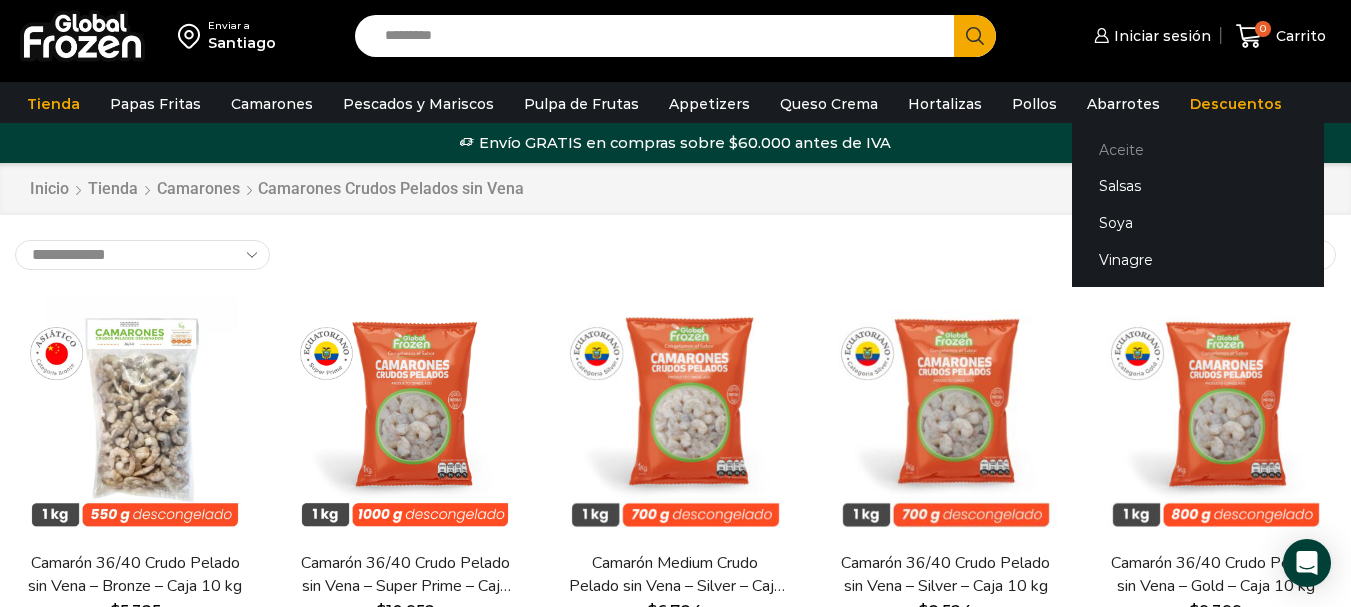 click on "Aceite" at bounding box center (1198, 149) 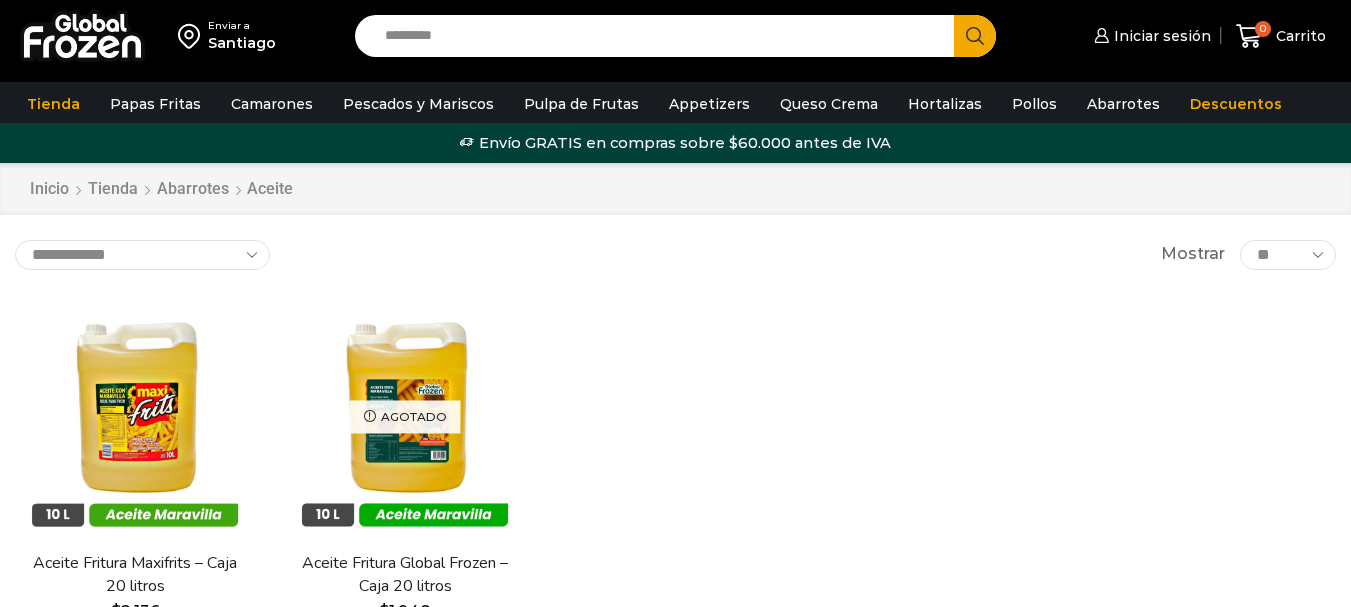 scroll, scrollTop: 0, scrollLeft: 0, axis: both 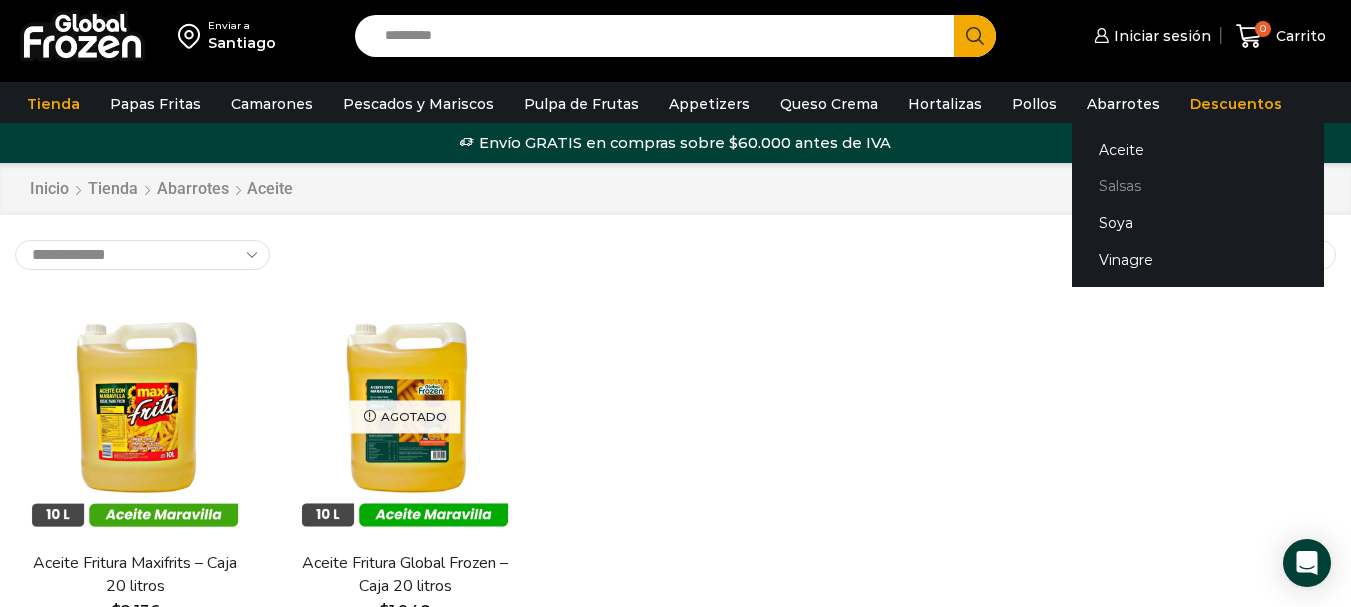 click on "Salsas" at bounding box center [1198, 186] 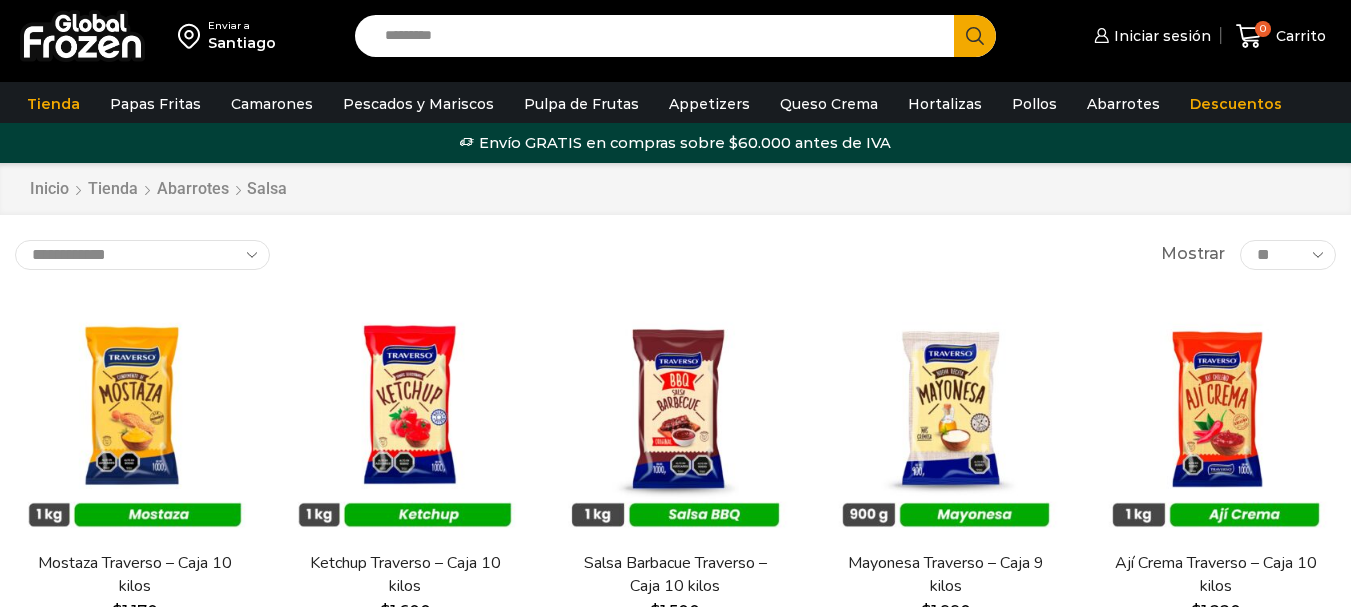 scroll, scrollTop: 0, scrollLeft: 0, axis: both 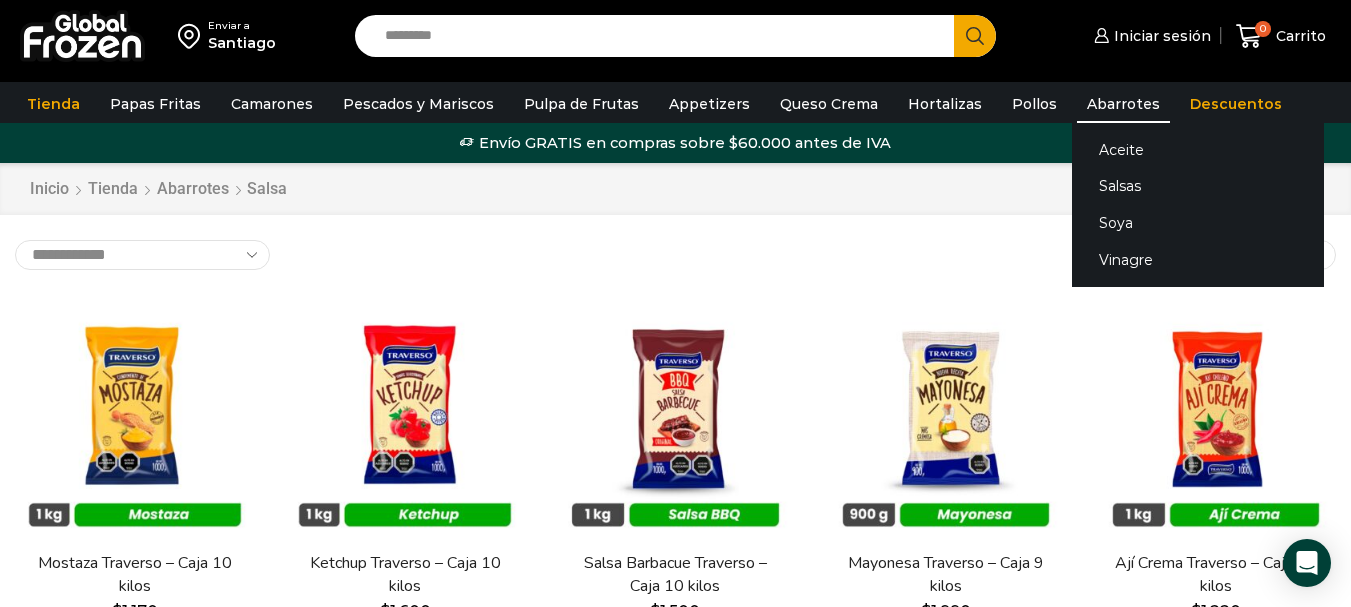 click on "Abarrotes" at bounding box center [1123, 104] 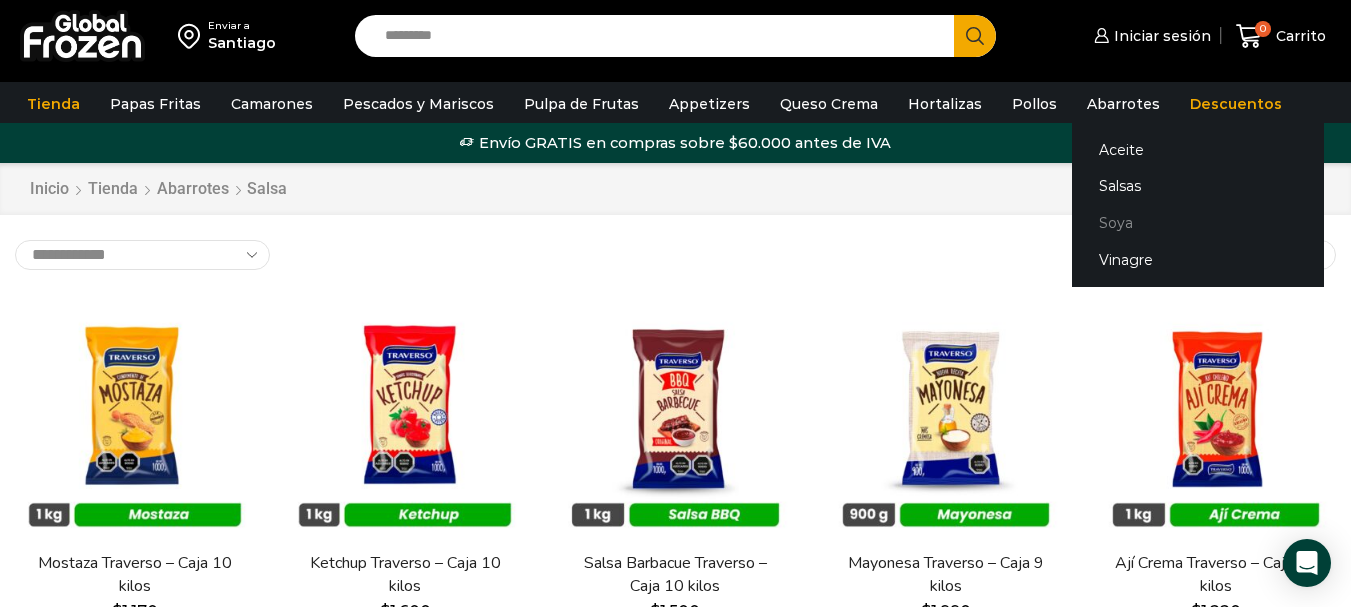 click on "Soya" at bounding box center [1198, 223] 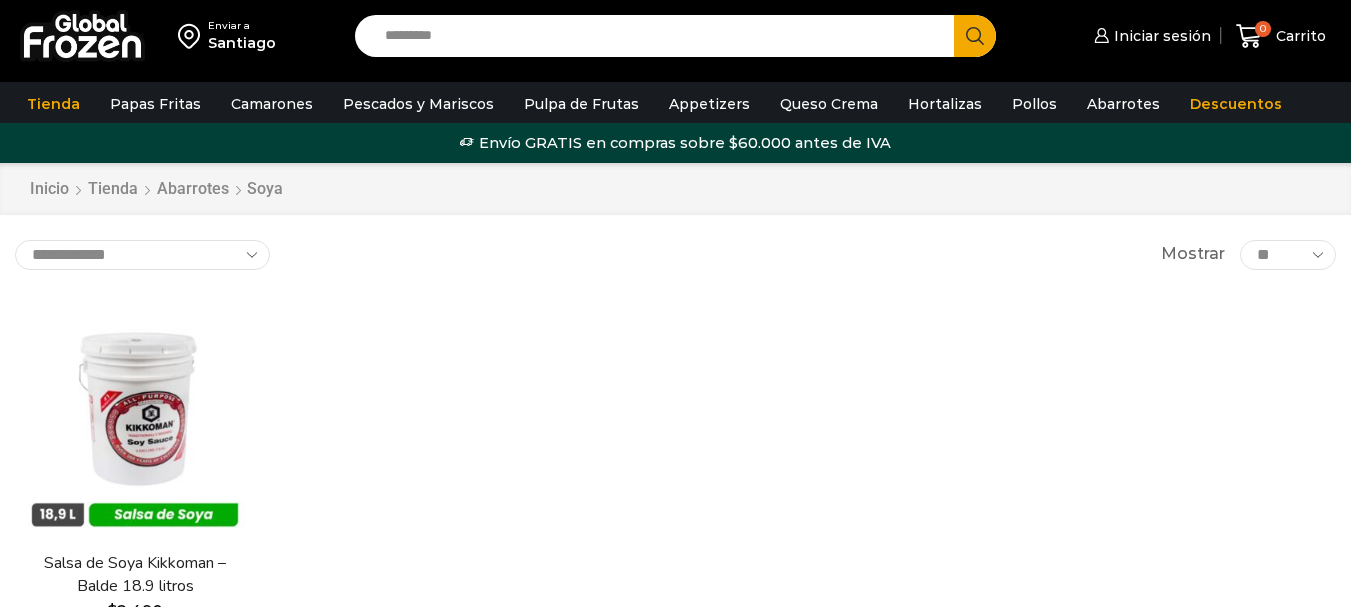 scroll, scrollTop: 0, scrollLeft: 0, axis: both 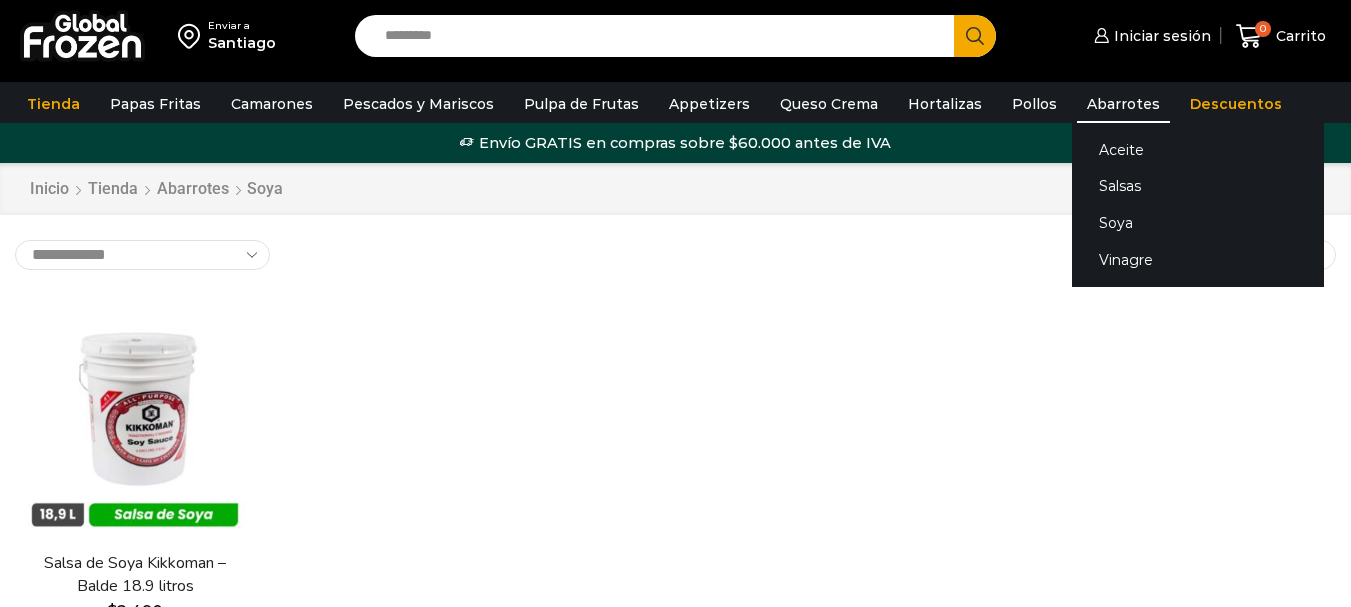 drag, startPoint x: 0, startPoint y: 0, endPoint x: 1086, endPoint y: 104, distance: 1090.9684 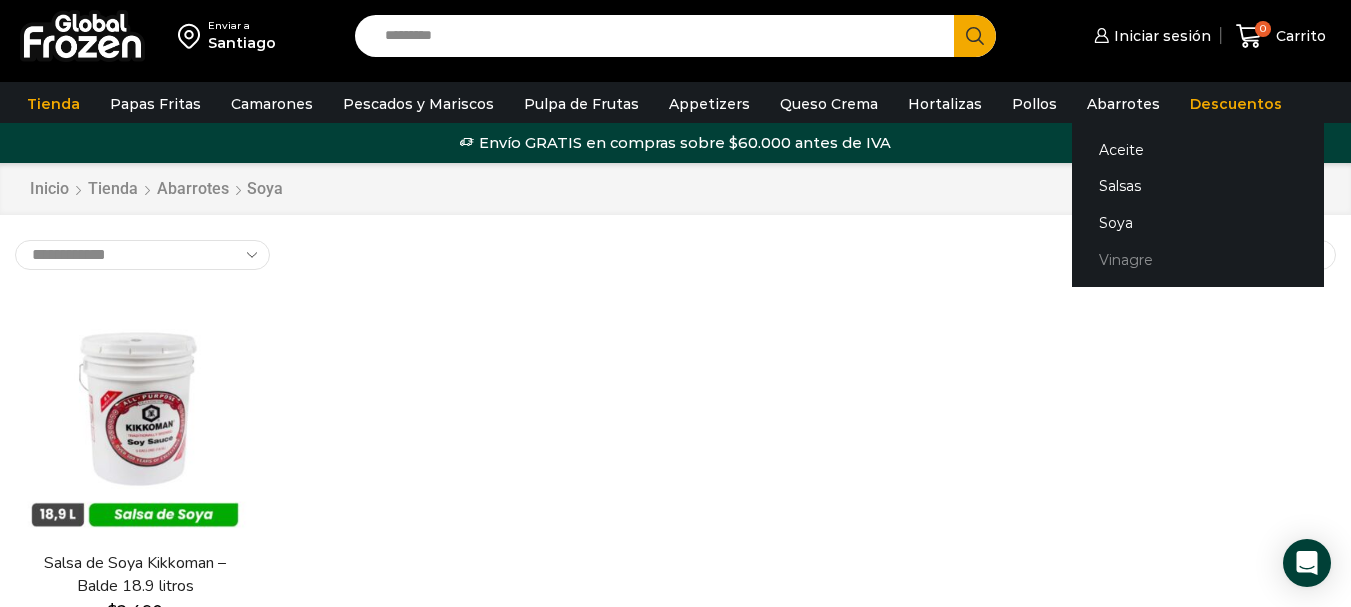 click on "Vinagre" at bounding box center (1198, 259) 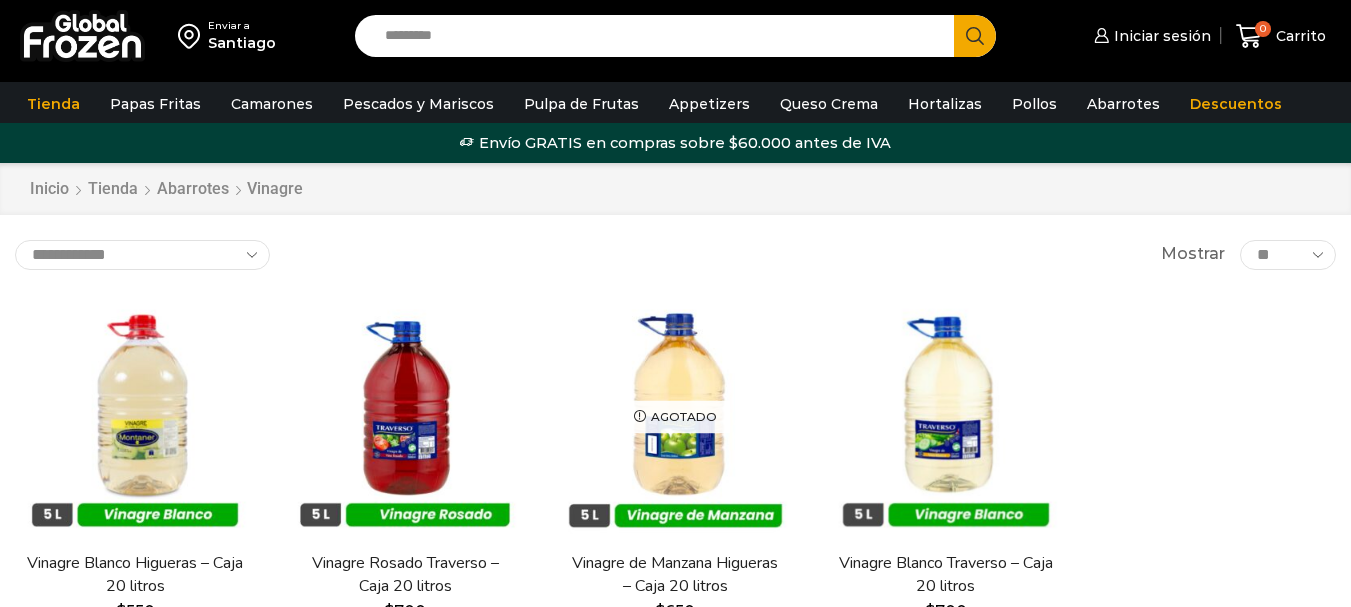 scroll, scrollTop: 0, scrollLeft: 0, axis: both 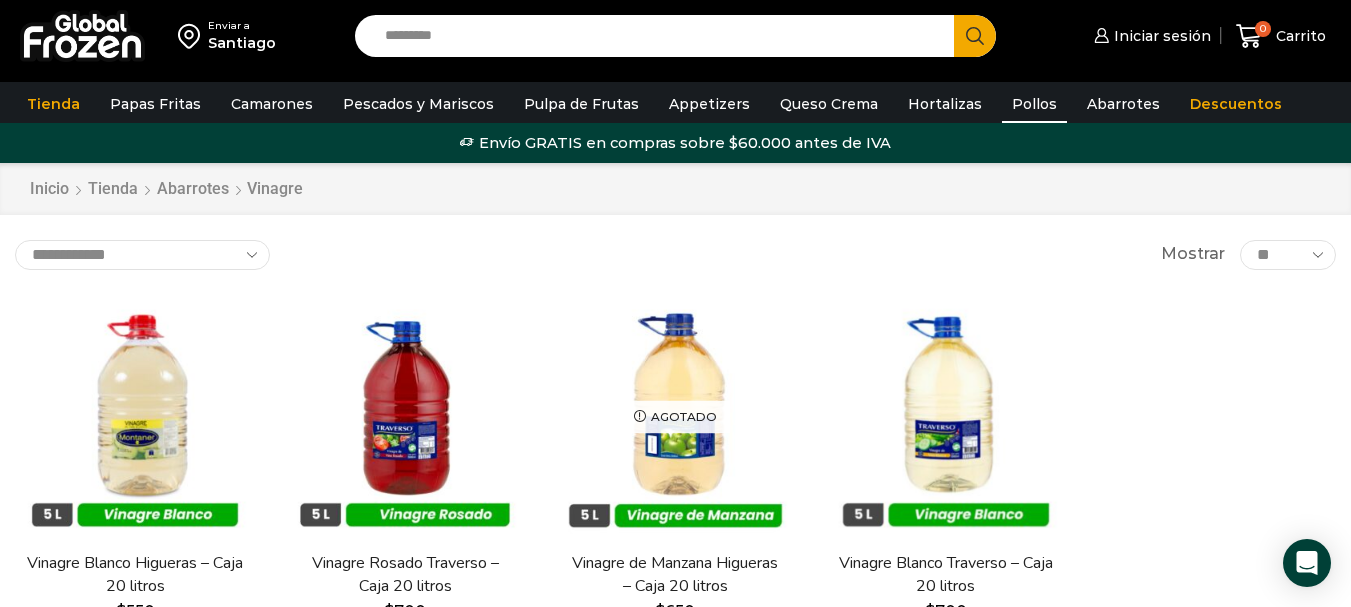 click on "Pollos" at bounding box center [1034, 104] 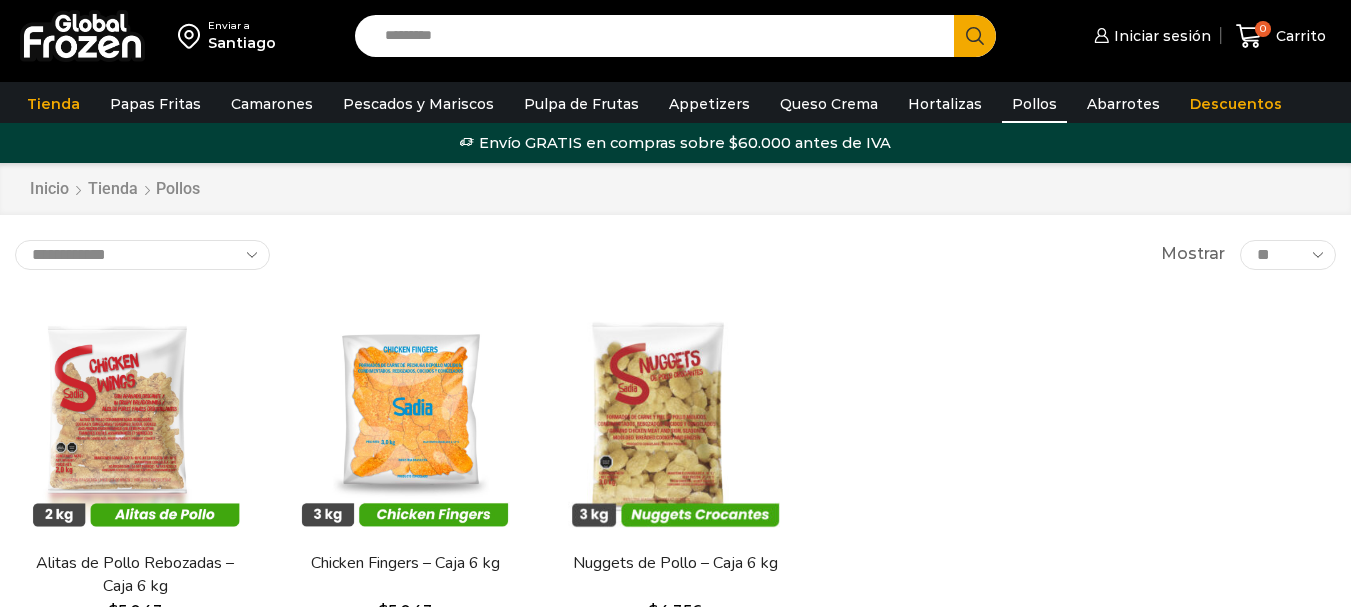 scroll, scrollTop: 0, scrollLeft: 0, axis: both 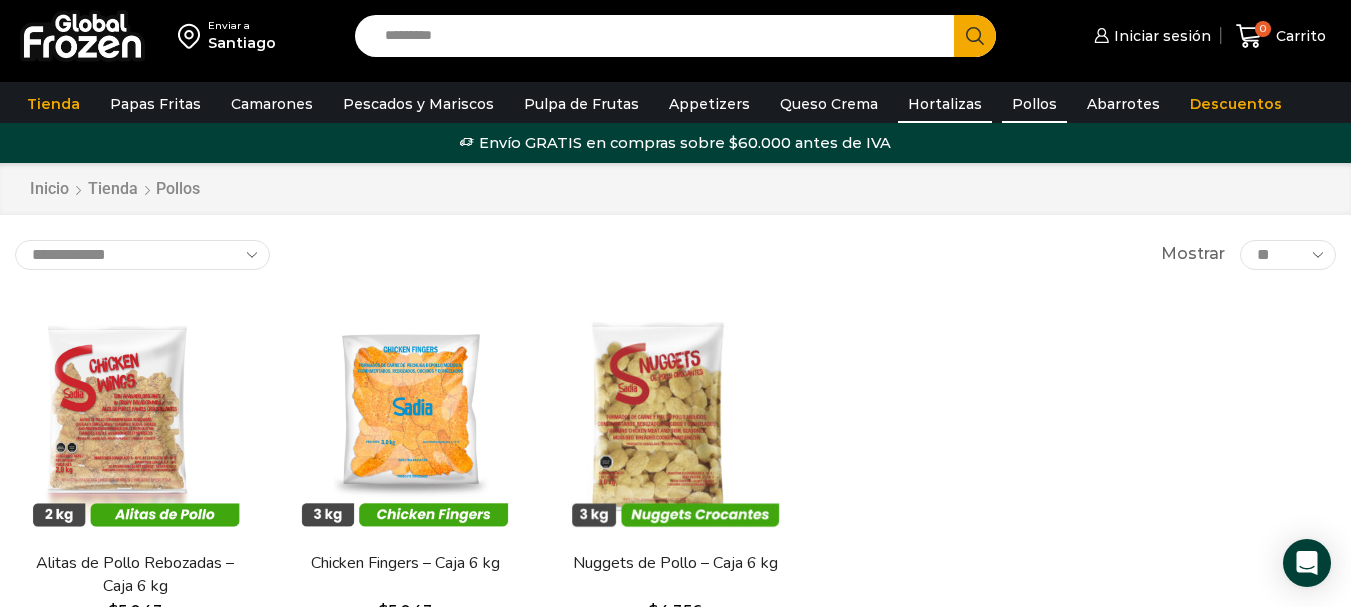 click on "Hortalizas" at bounding box center (945, 104) 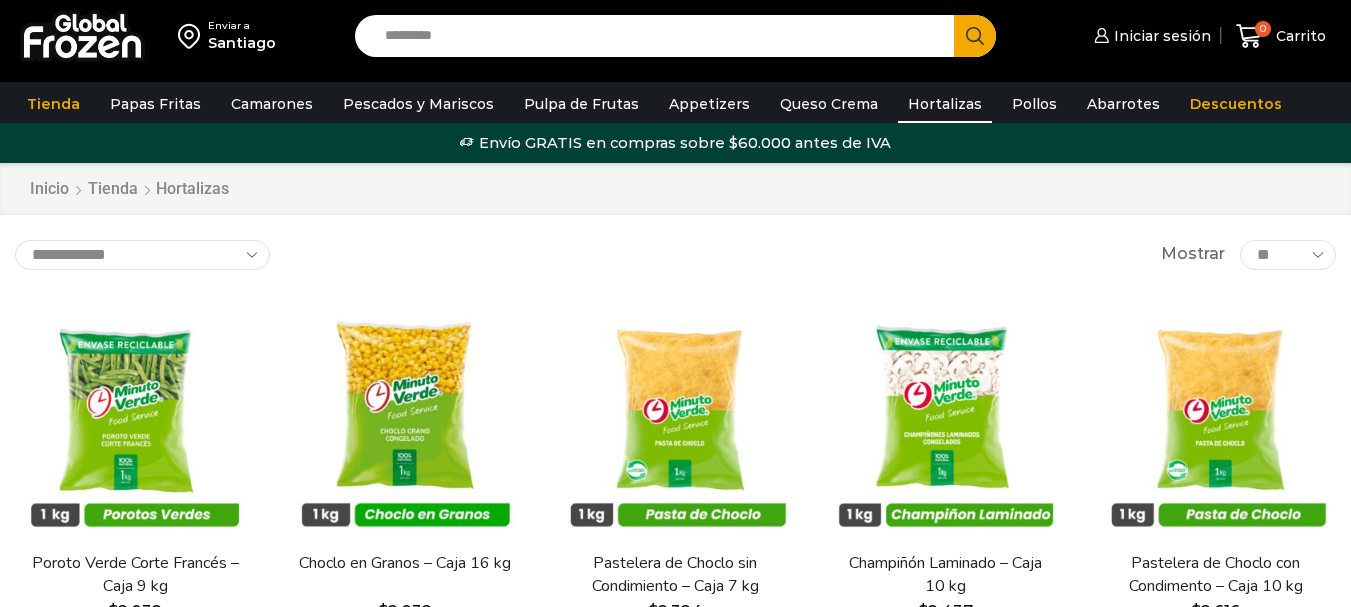 scroll, scrollTop: 0, scrollLeft: 0, axis: both 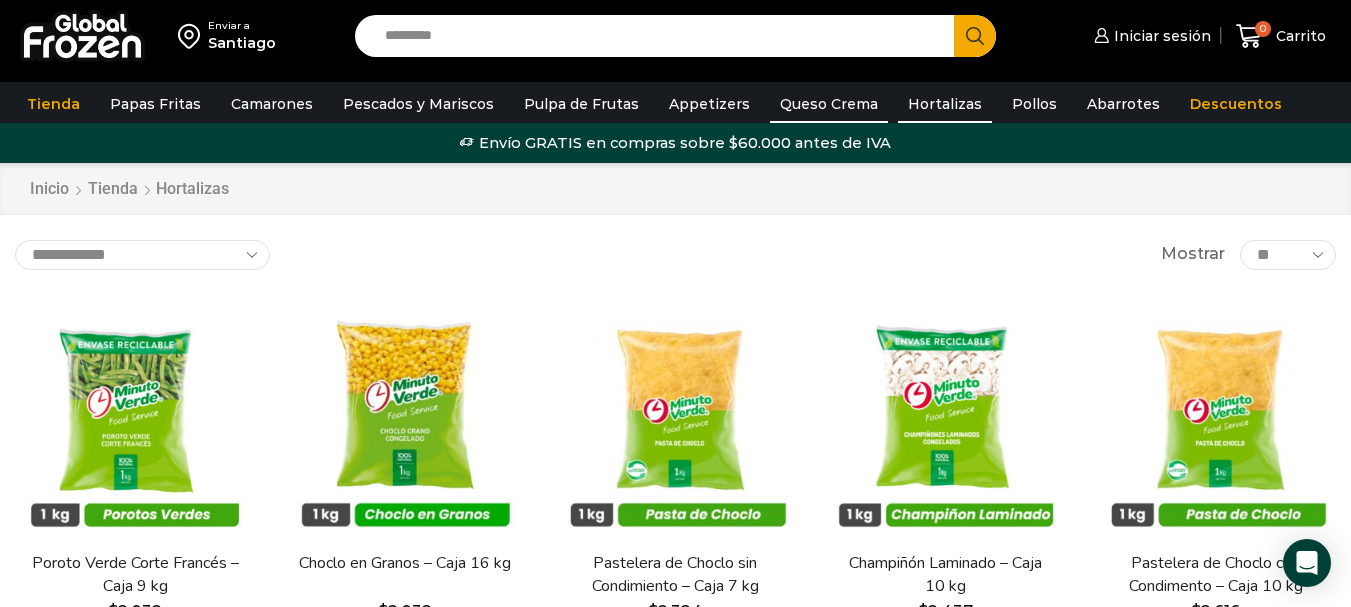 click on "Queso Crema" at bounding box center [829, 104] 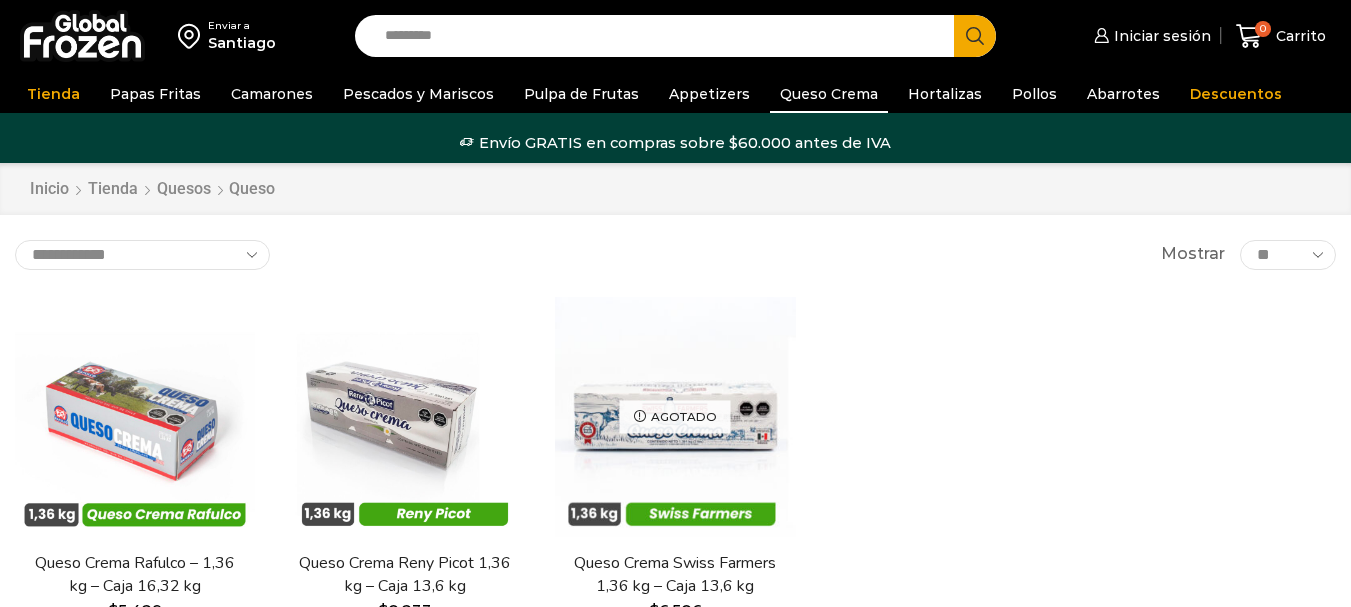 scroll, scrollTop: 0, scrollLeft: 0, axis: both 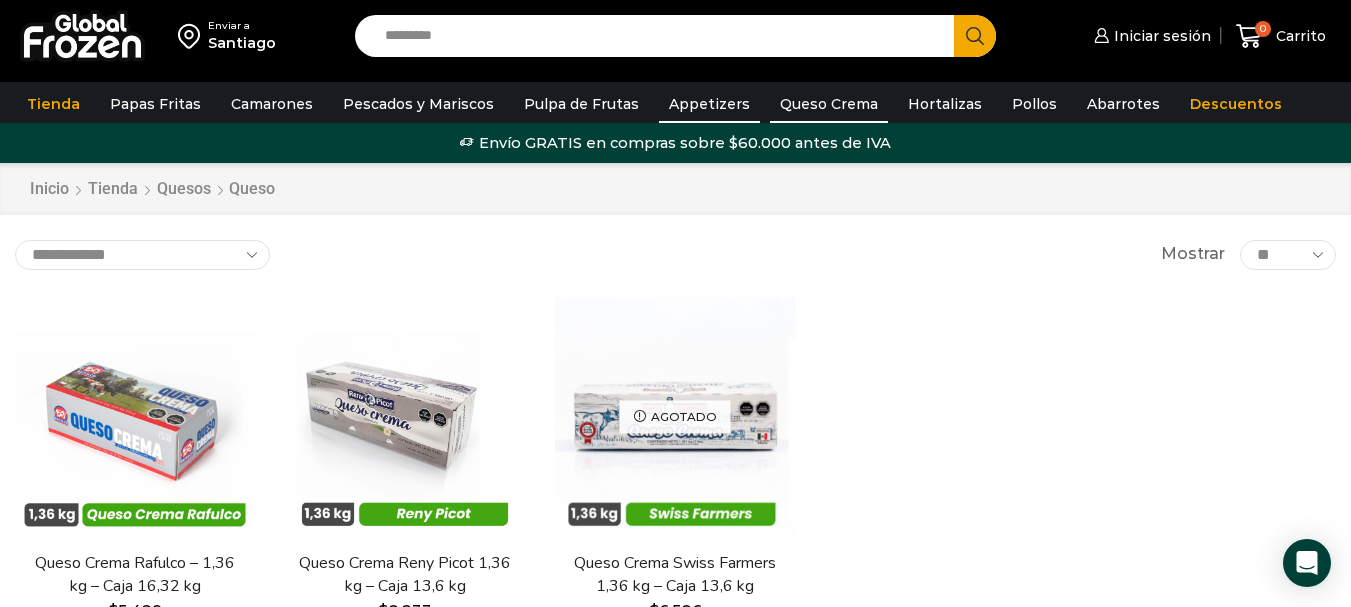 click on "Appetizers" at bounding box center [709, 104] 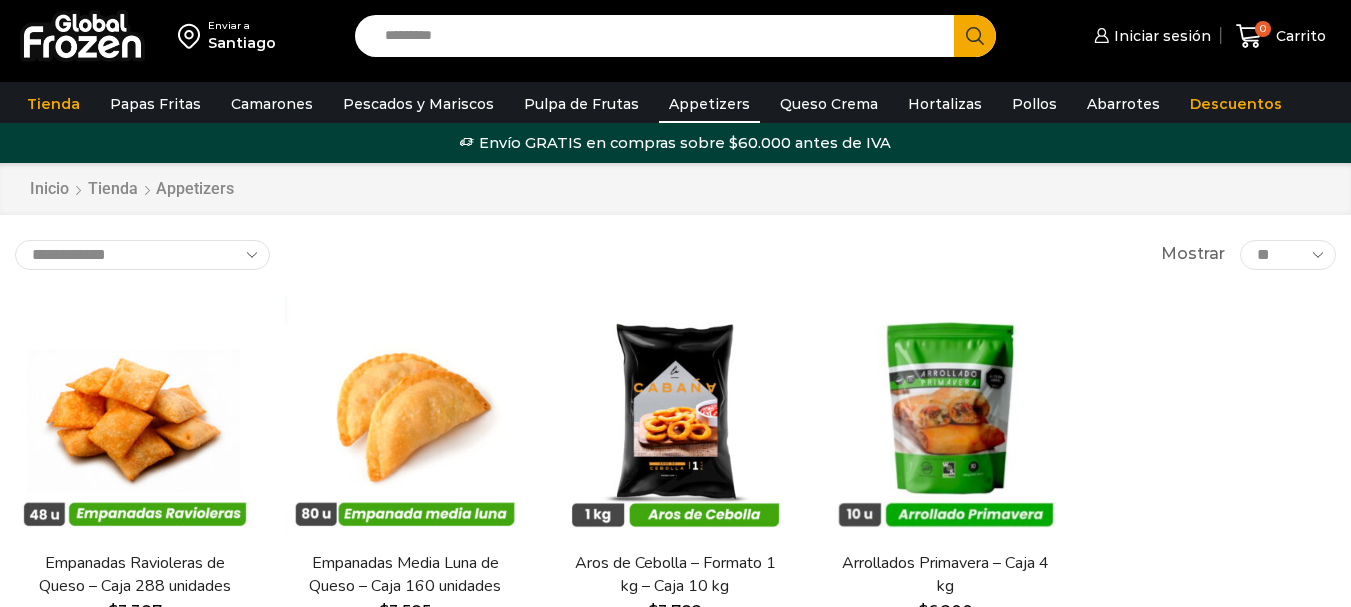 scroll, scrollTop: 0, scrollLeft: 0, axis: both 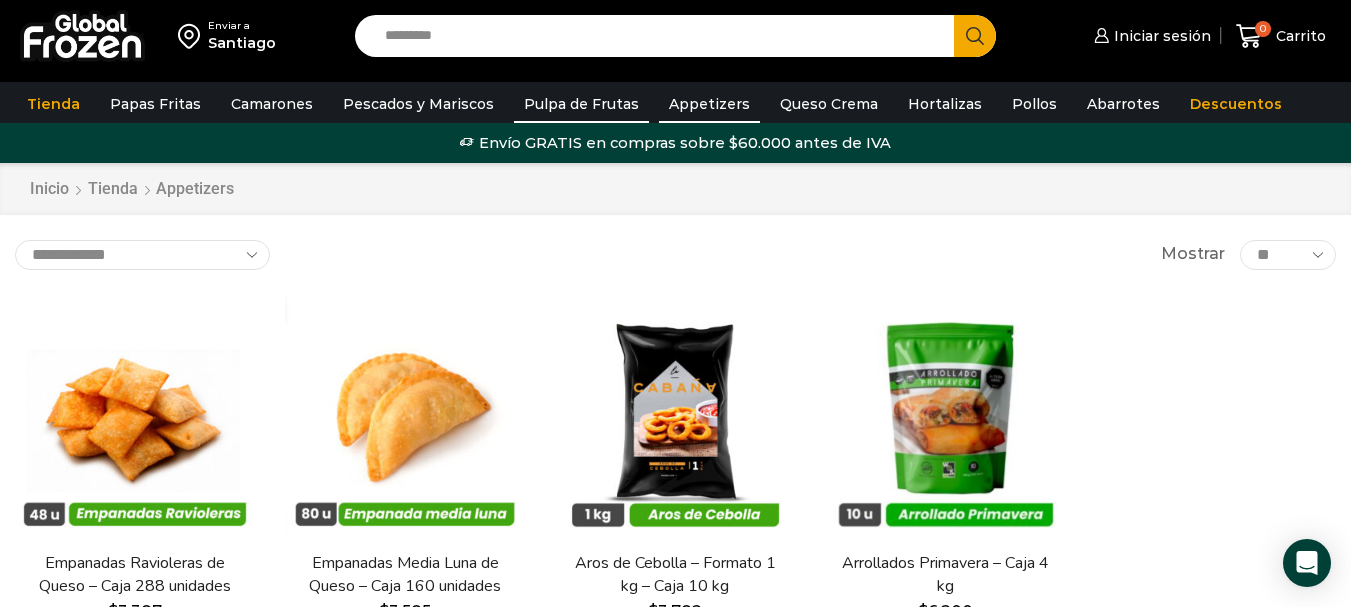 click on "Pulpa de Frutas" at bounding box center [581, 104] 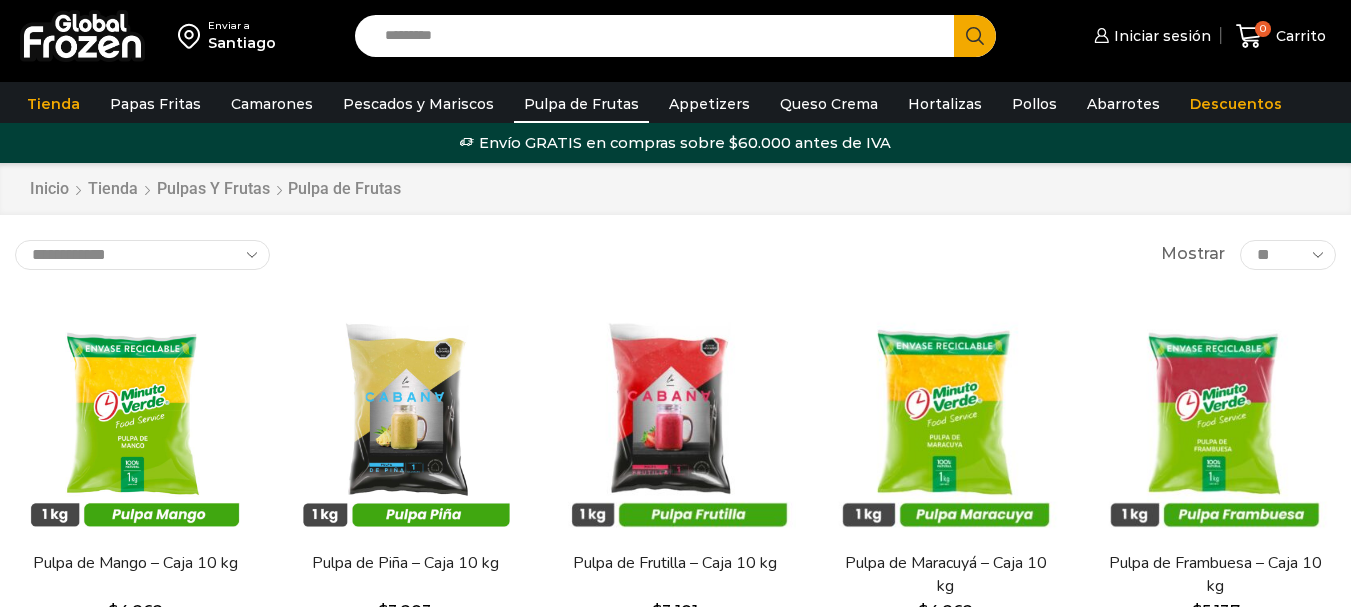 scroll, scrollTop: 0, scrollLeft: 0, axis: both 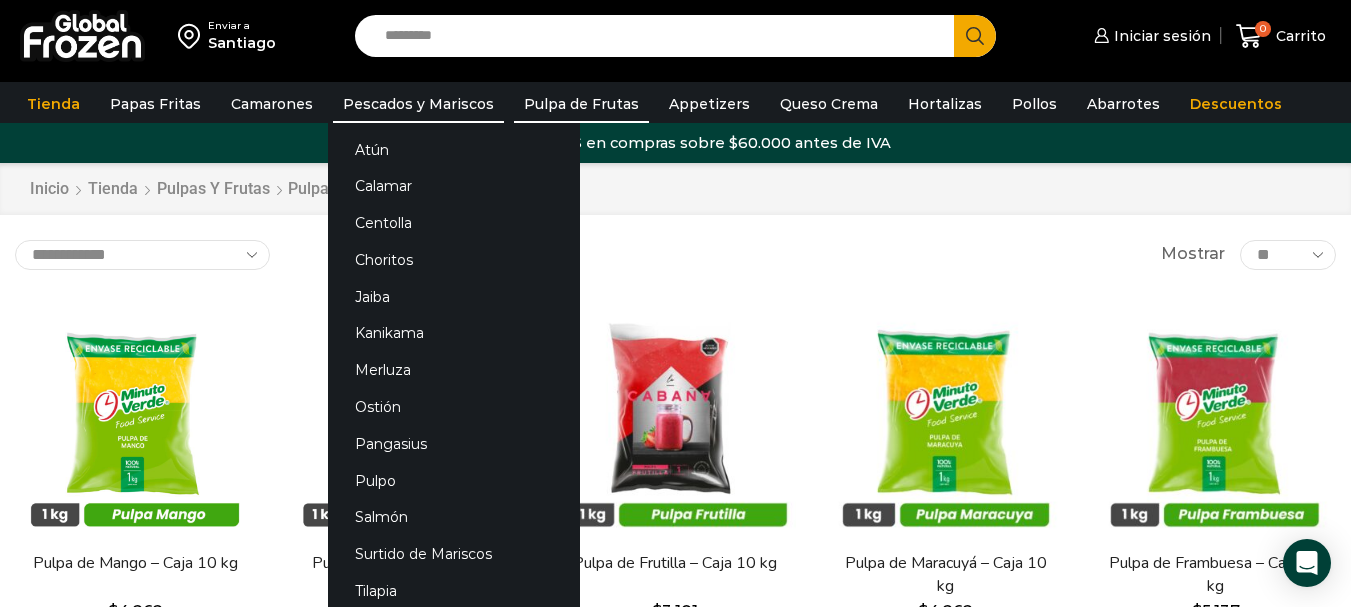 click on "Pescados y Mariscos" at bounding box center (418, 104) 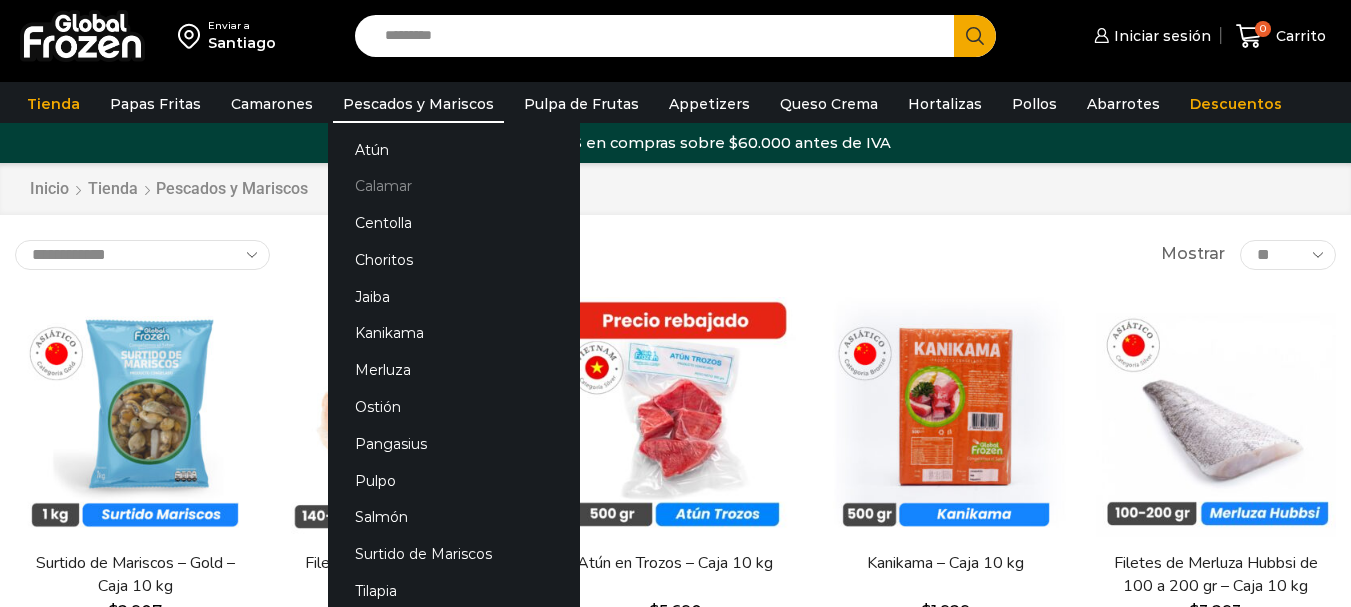 scroll, scrollTop: 0, scrollLeft: 0, axis: both 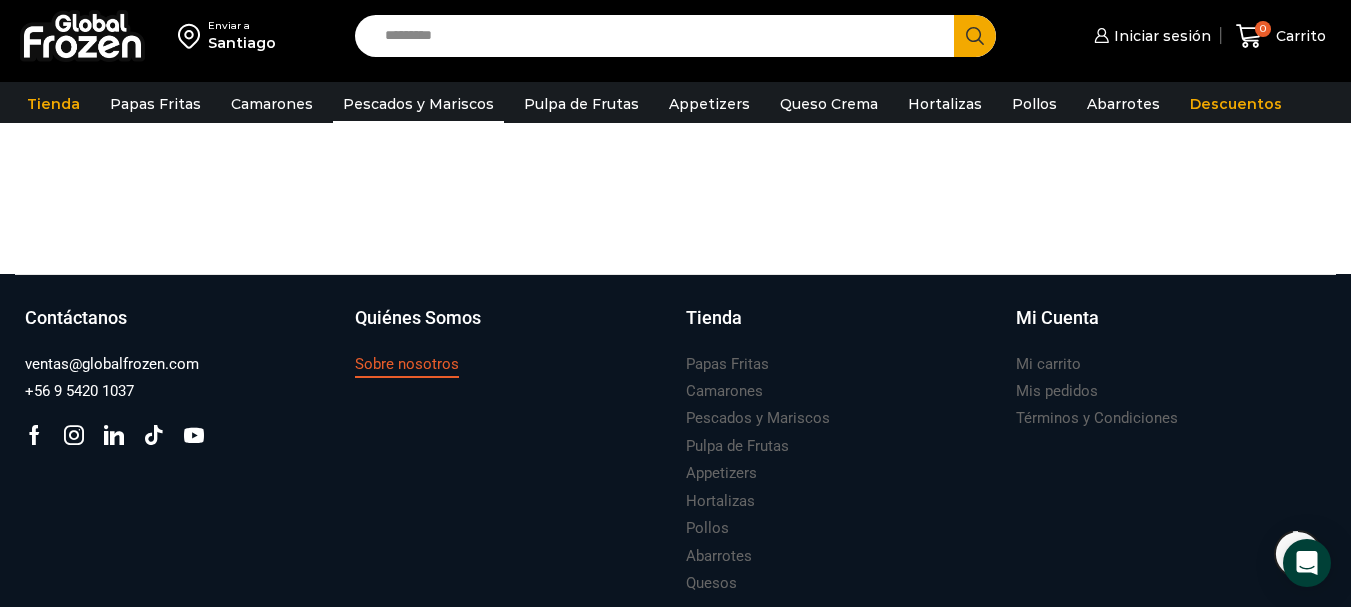 click on "Sobre nosotros" at bounding box center [407, 364] 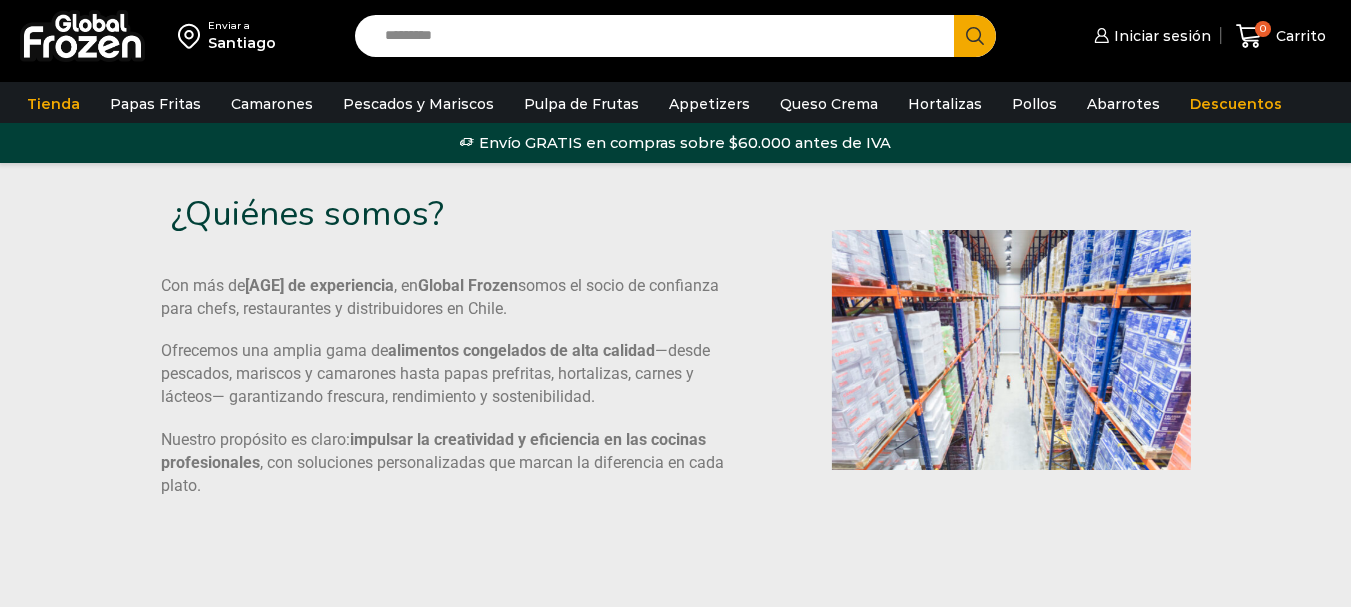 scroll, scrollTop: 0, scrollLeft: 0, axis: both 